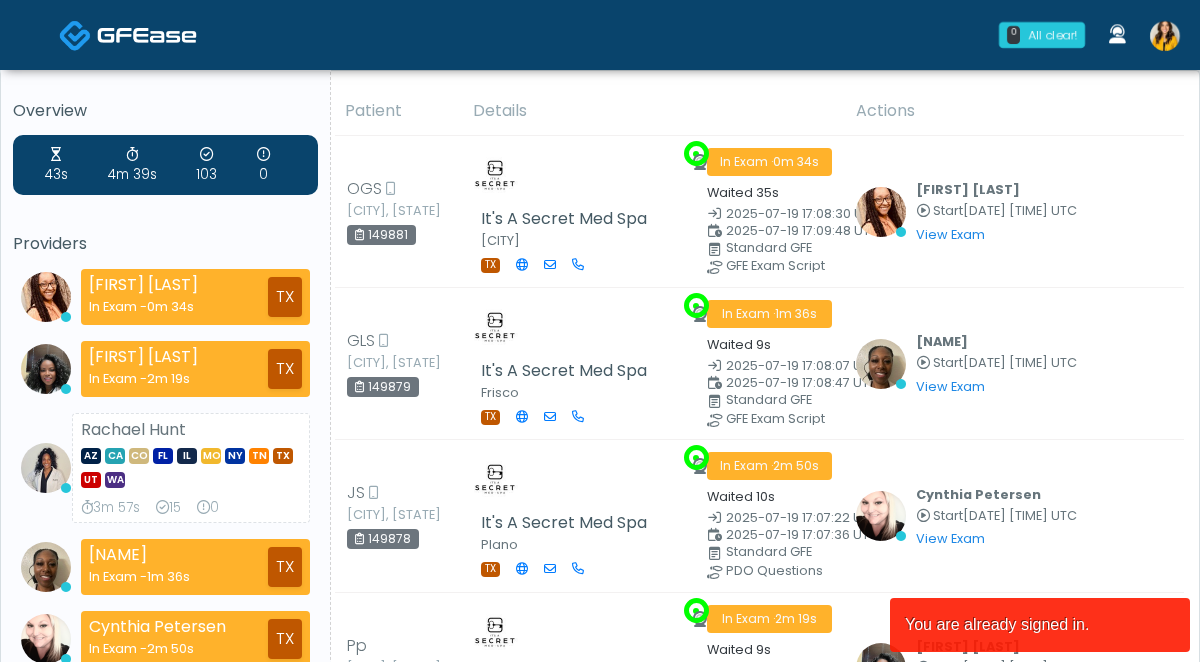 scroll, scrollTop: 0, scrollLeft: 0, axis: both 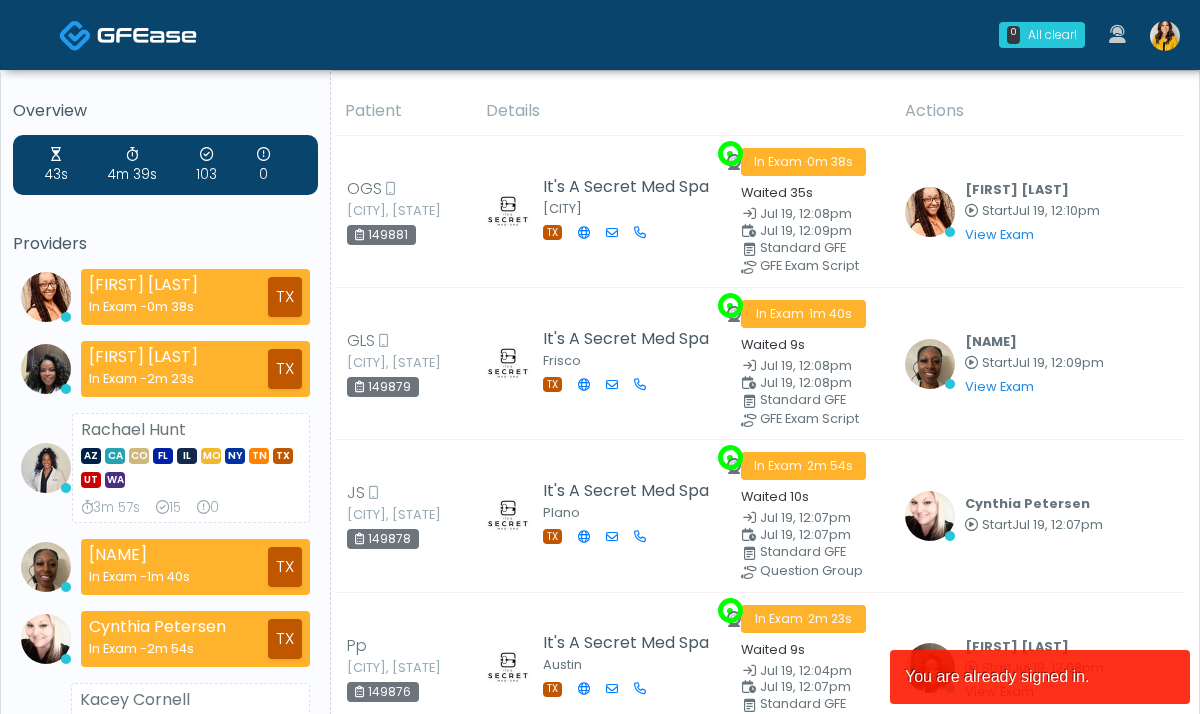 click at bounding box center (1165, 36) 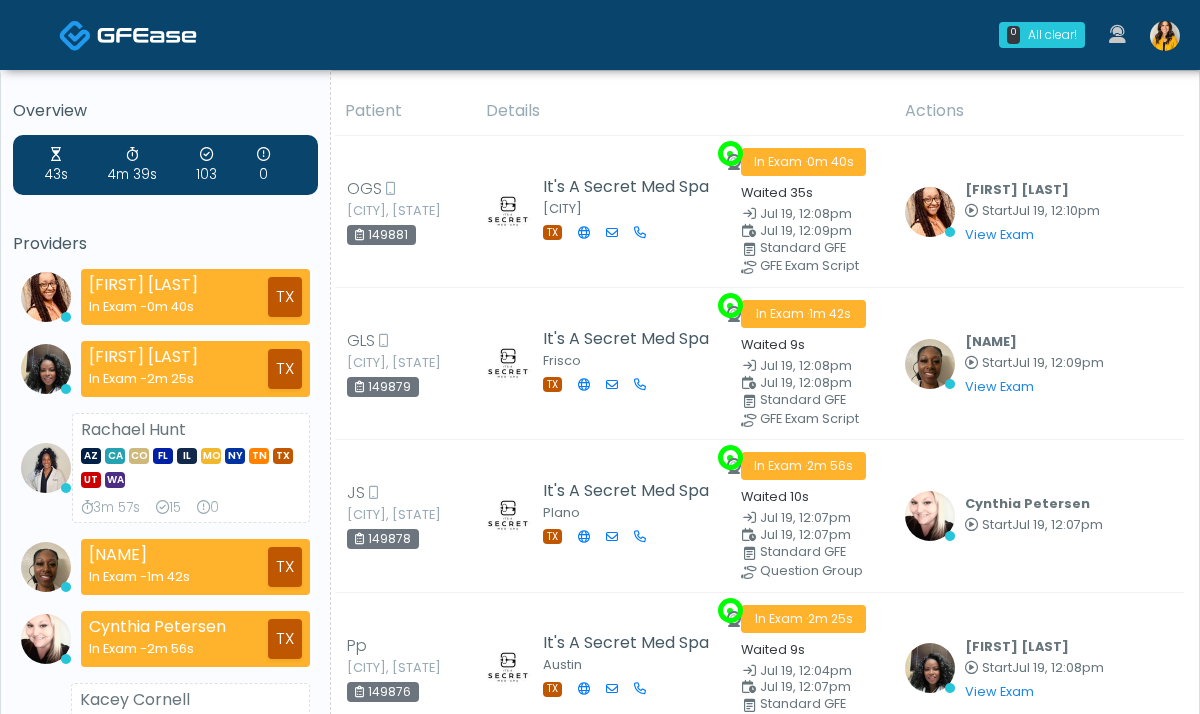 click at bounding box center [1165, 36] 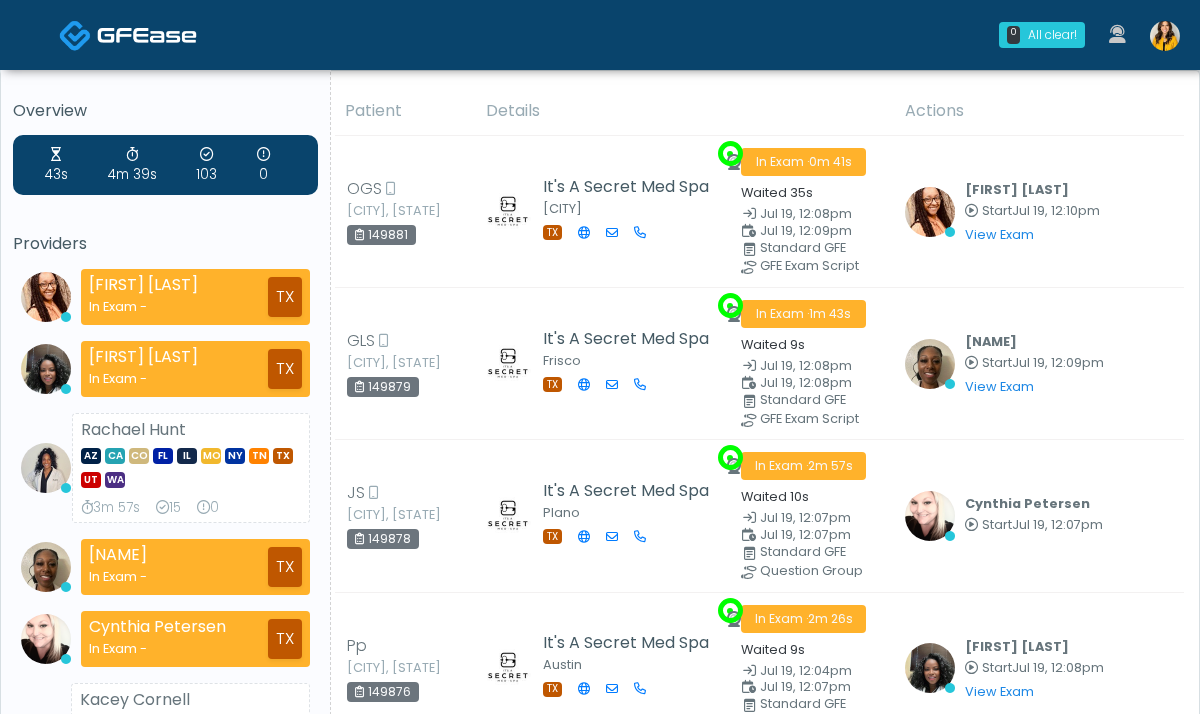 click on "La'Shika Meanus
Start  Jul 19, 12:09pm
View Exam
|
Unreview" at bounding box center (1038, 364) 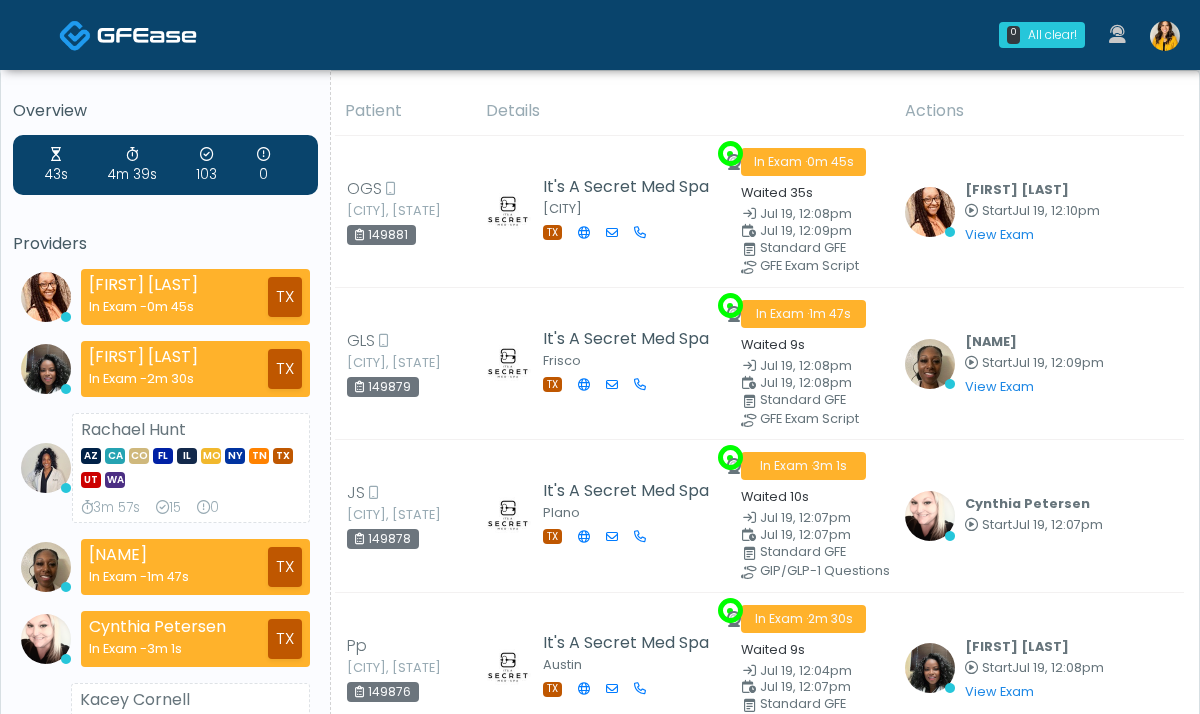 click at bounding box center [1165, 36] 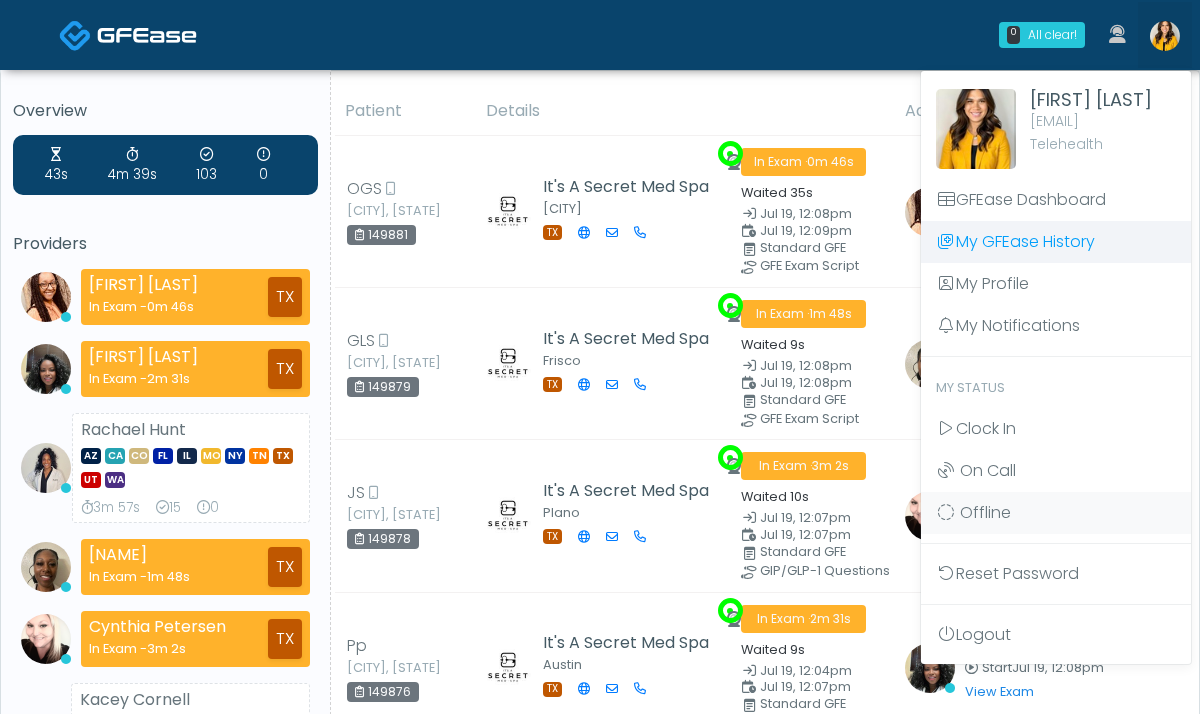 click on "My GFEase History" at bounding box center (1056, 242) 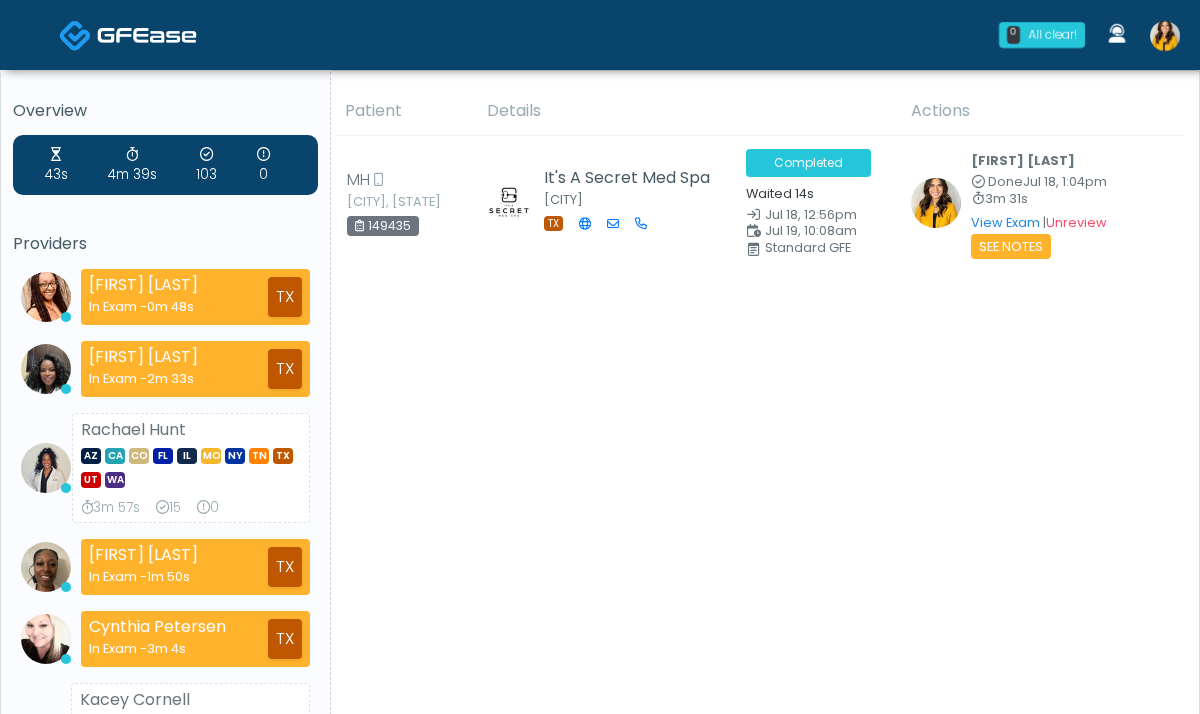 scroll, scrollTop: 0, scrollLeft: 0, axis: both 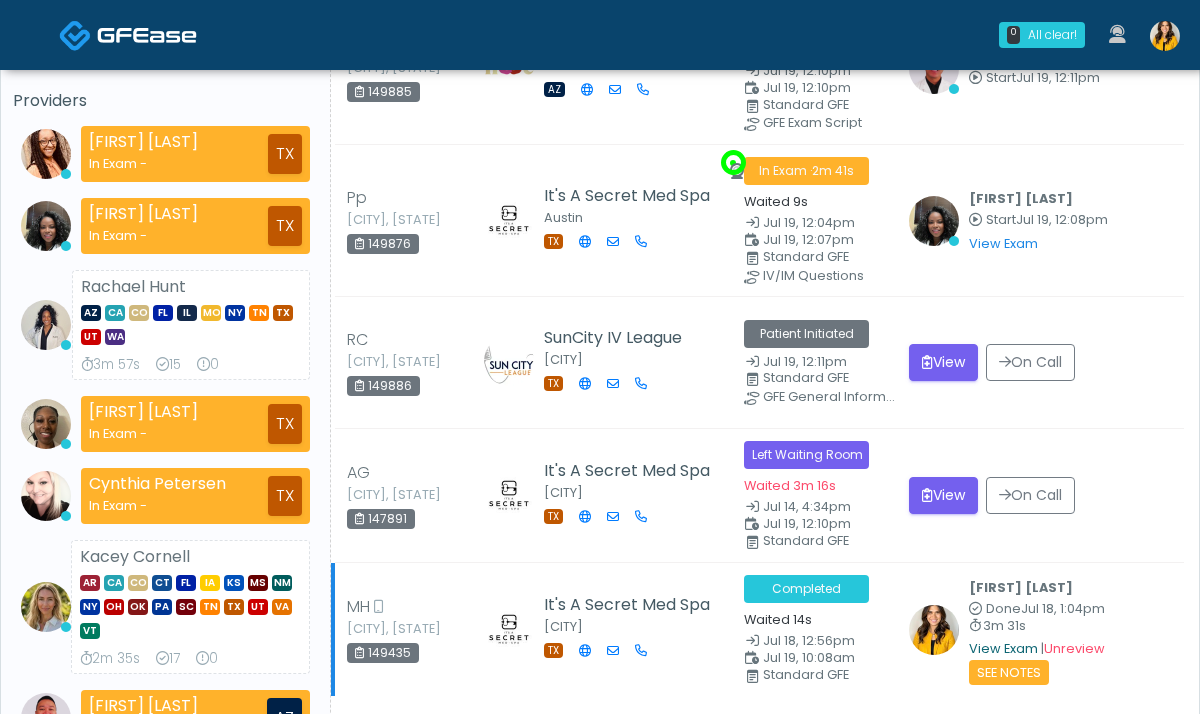 click on "View Exam" at bounding box center [1003, 648] 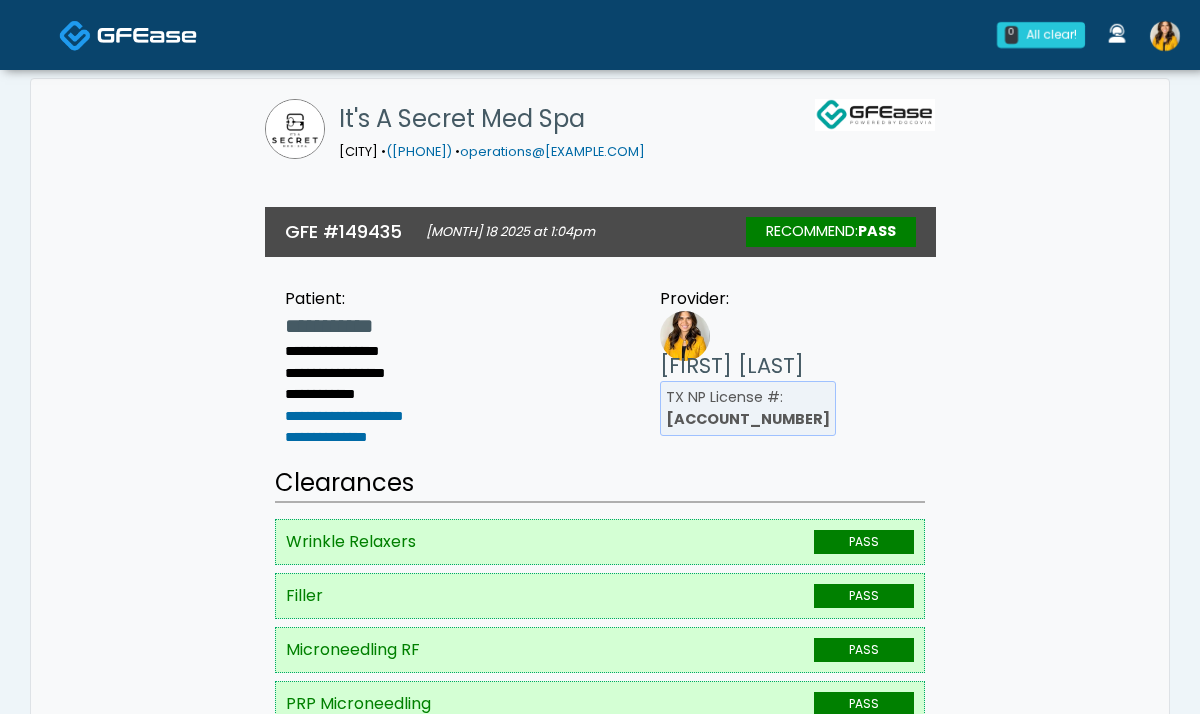 scroll, scrollTop: 0, scrollLeft: 0, axis: both 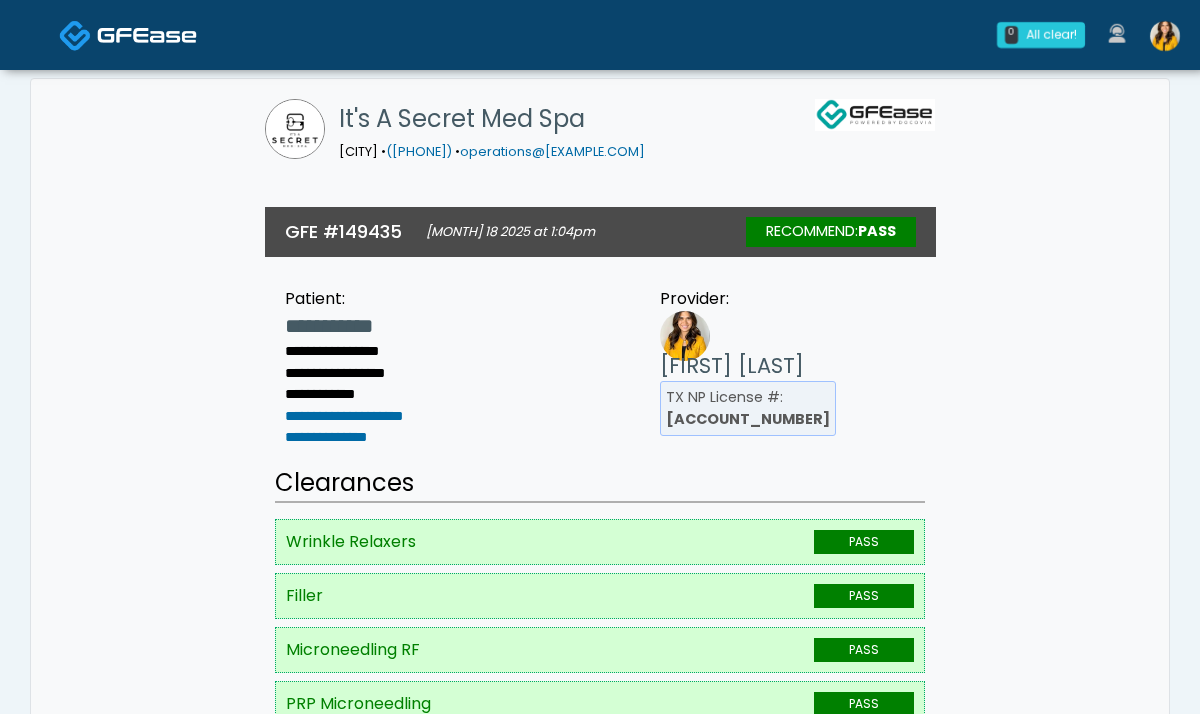 click at bounding box center (128, 34) 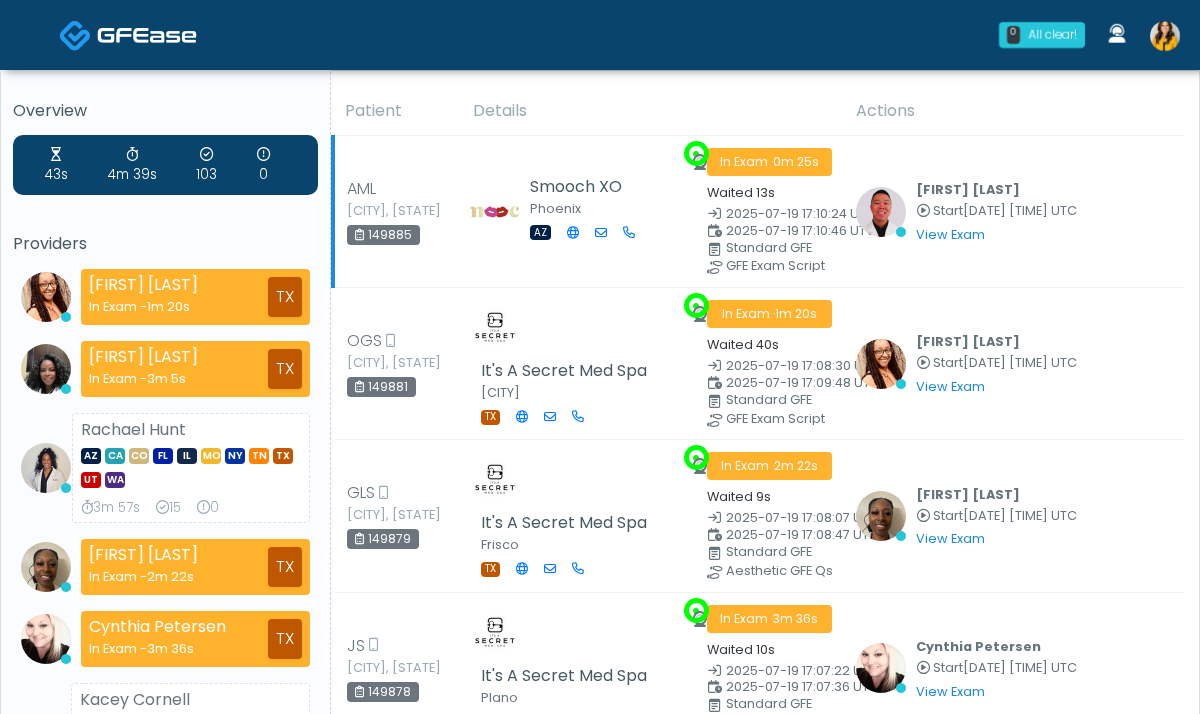 scroll, scrollTop: 0, scrollLeft: 0, axis: both 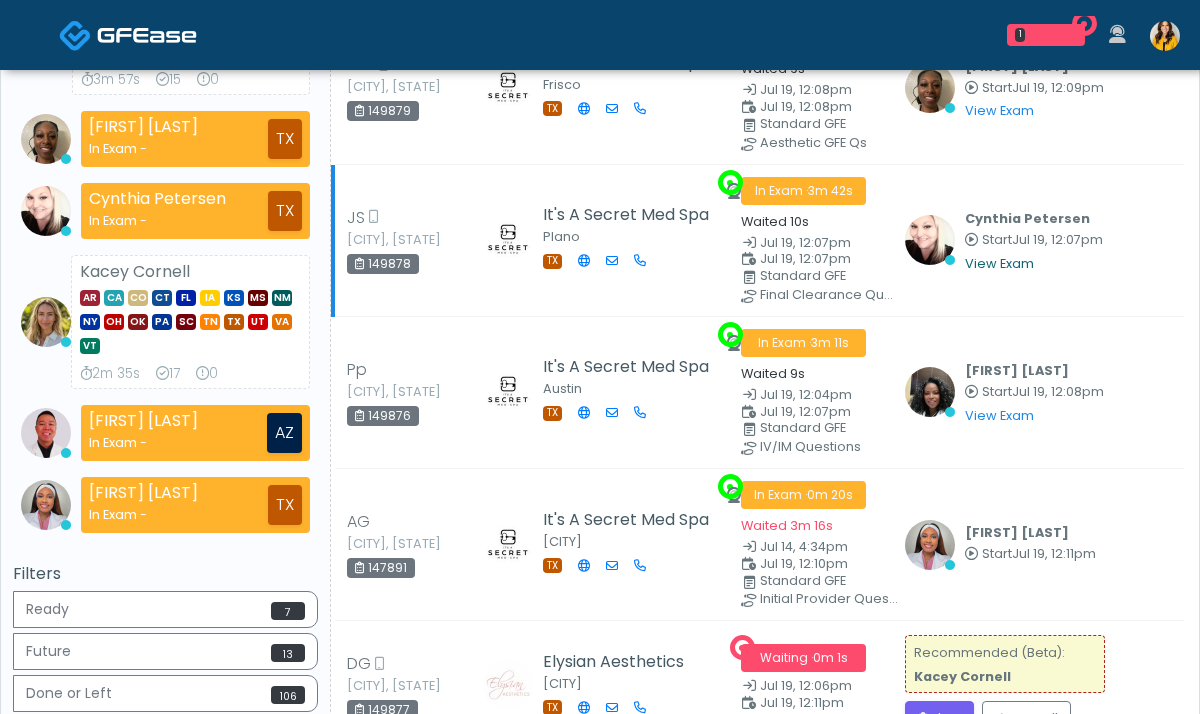 click on "View Exam" at bounding box center [999, 263] 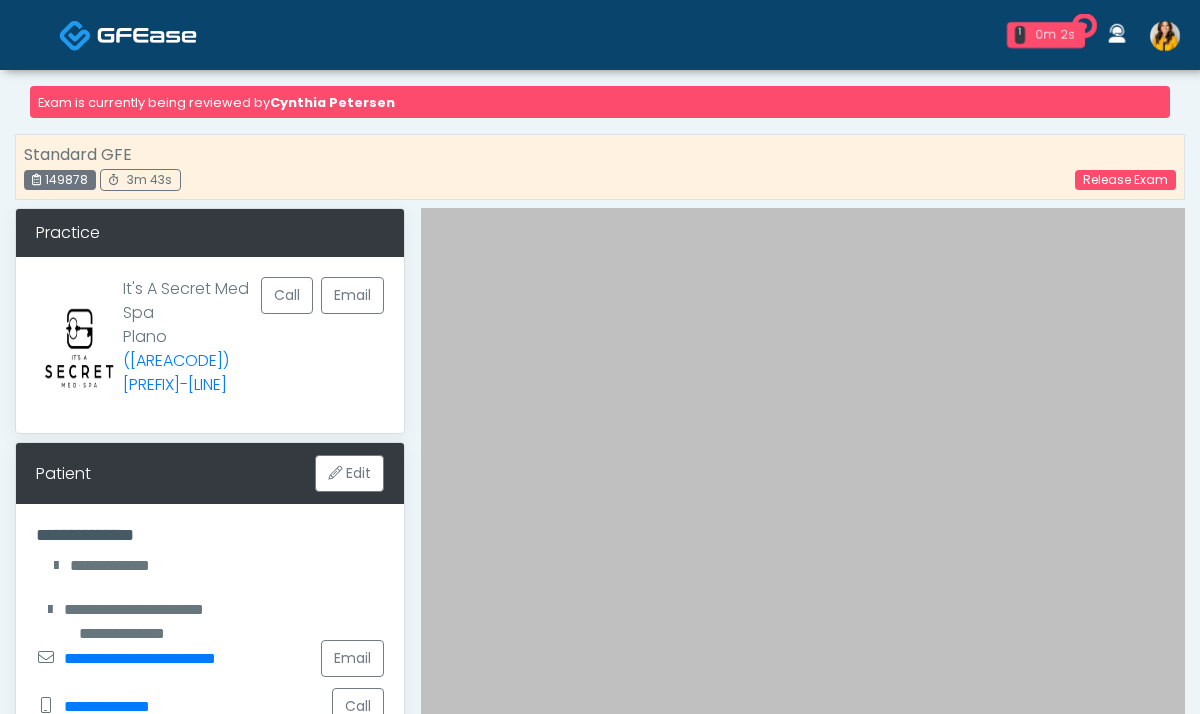 scroll, scrollTop: 0, scrollLeft: 0, axis: both 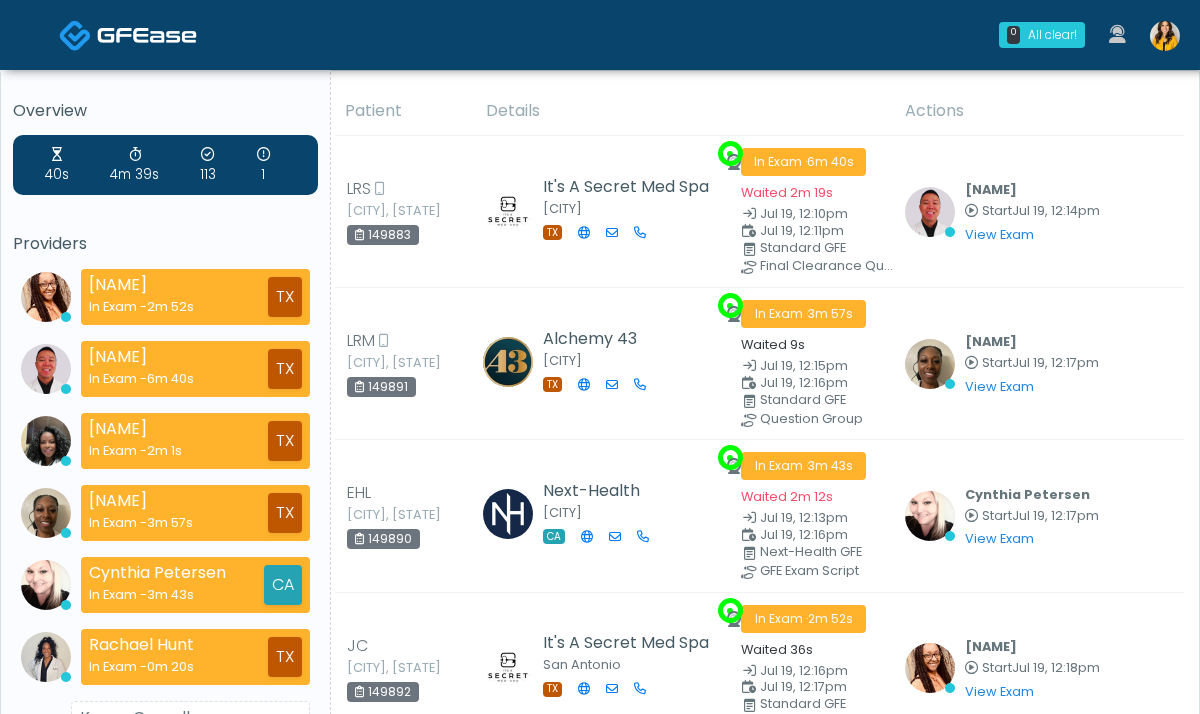 click at bounding box center (1165, 36) 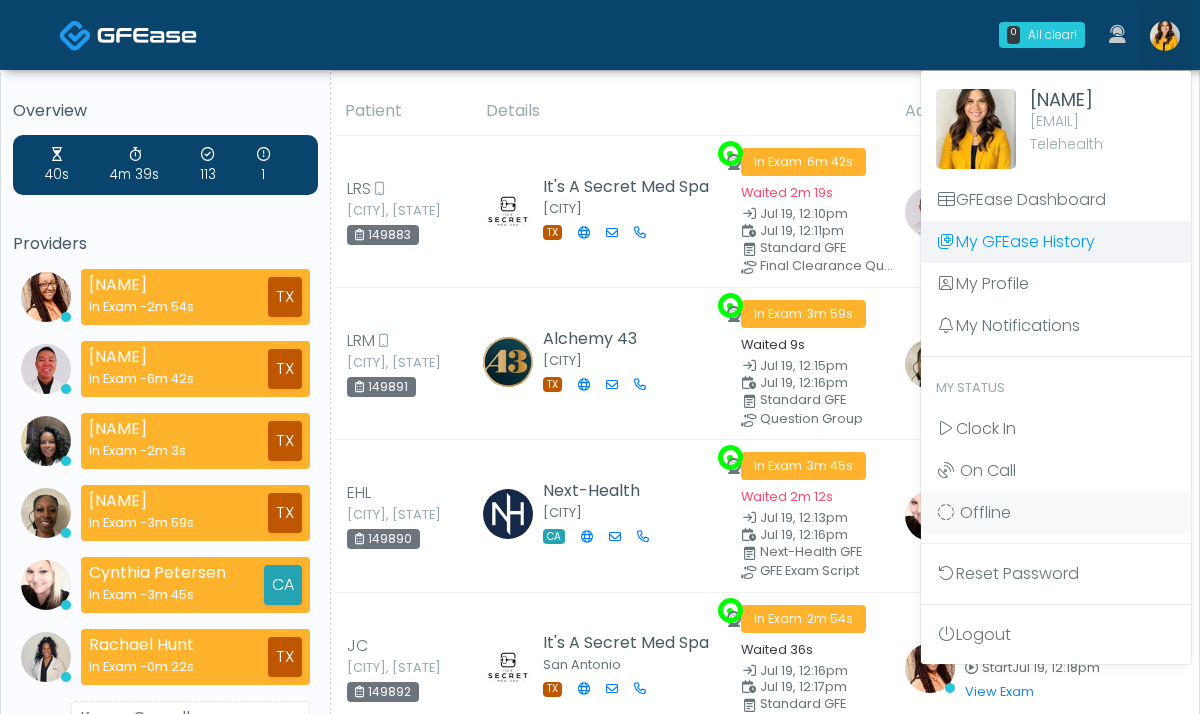 click on "My GFEase History" at bounding box center [1056, 242] 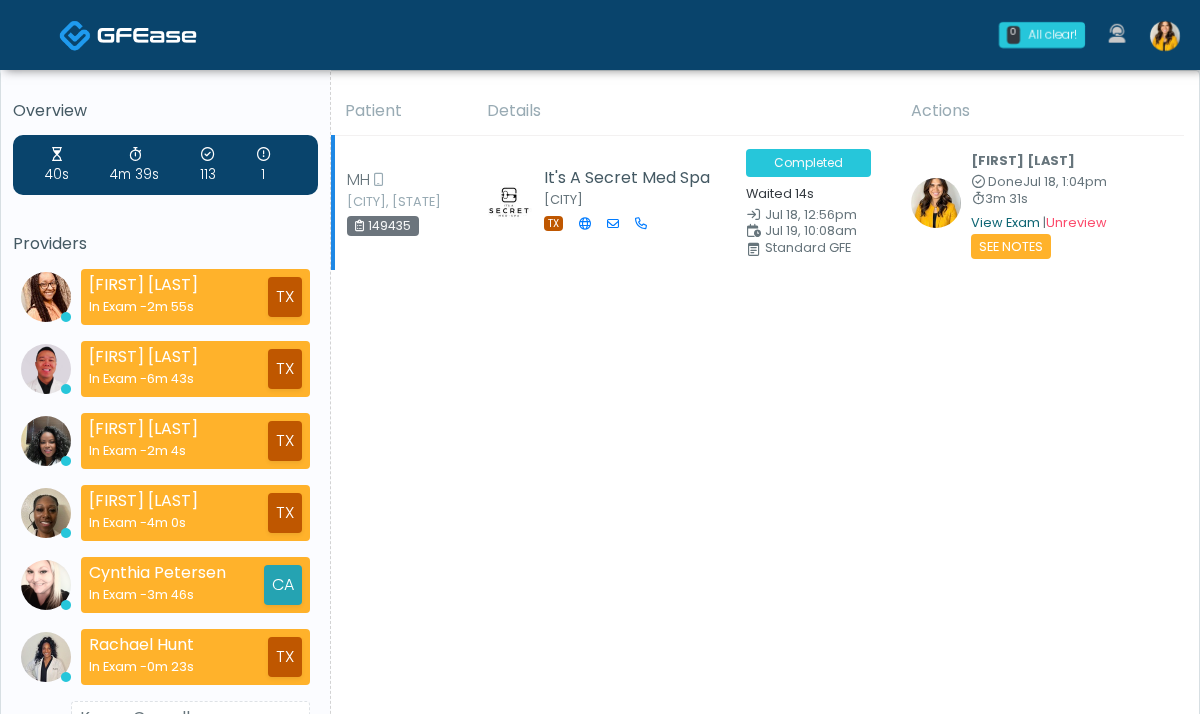 scroll, scrollTop: 0, scrollLeft: 0, axis: both 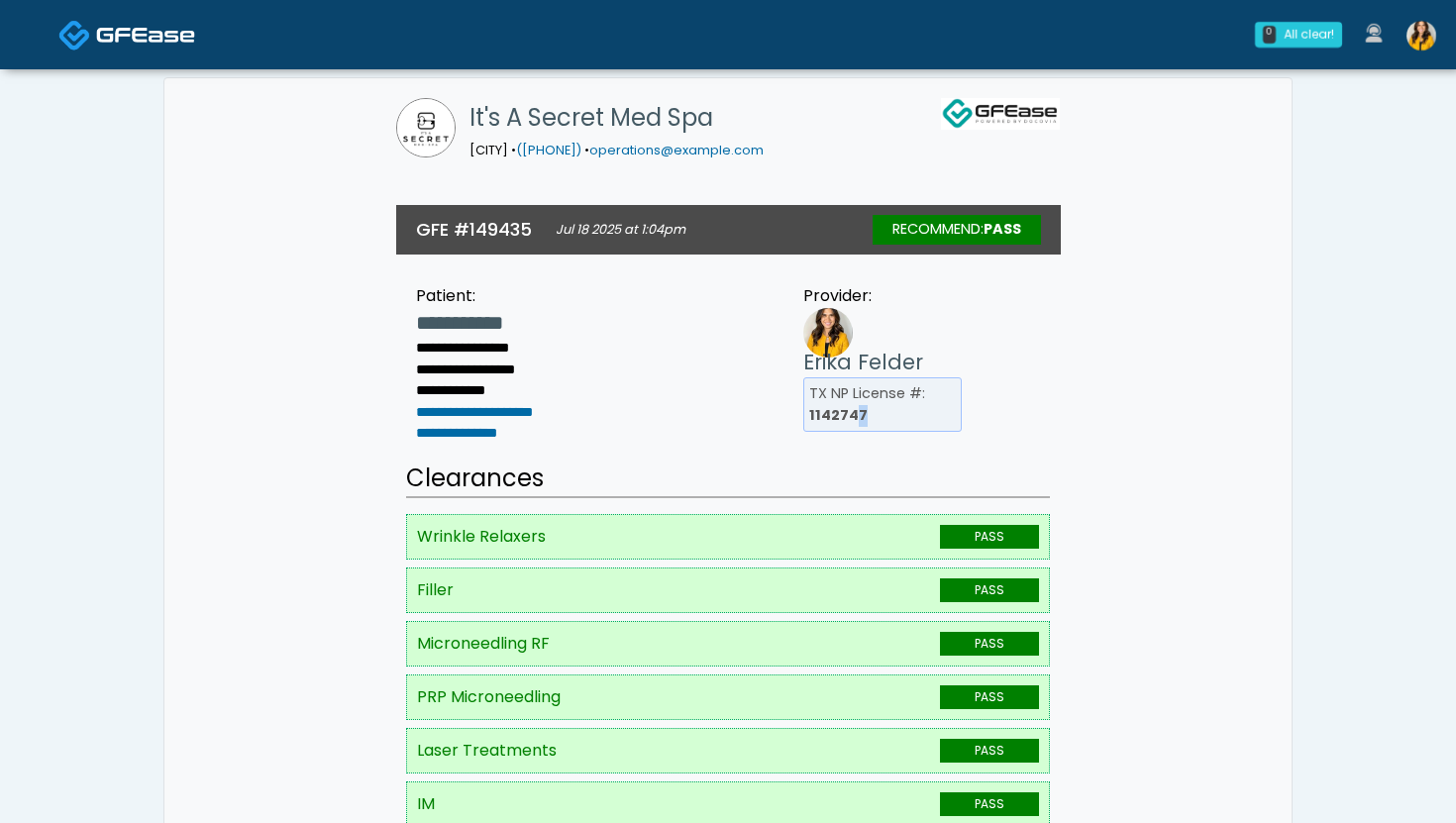 drag, startPoint x: 883, startPoint y: 412, endPoint x: 856, endPoint y: 412, distance: 27 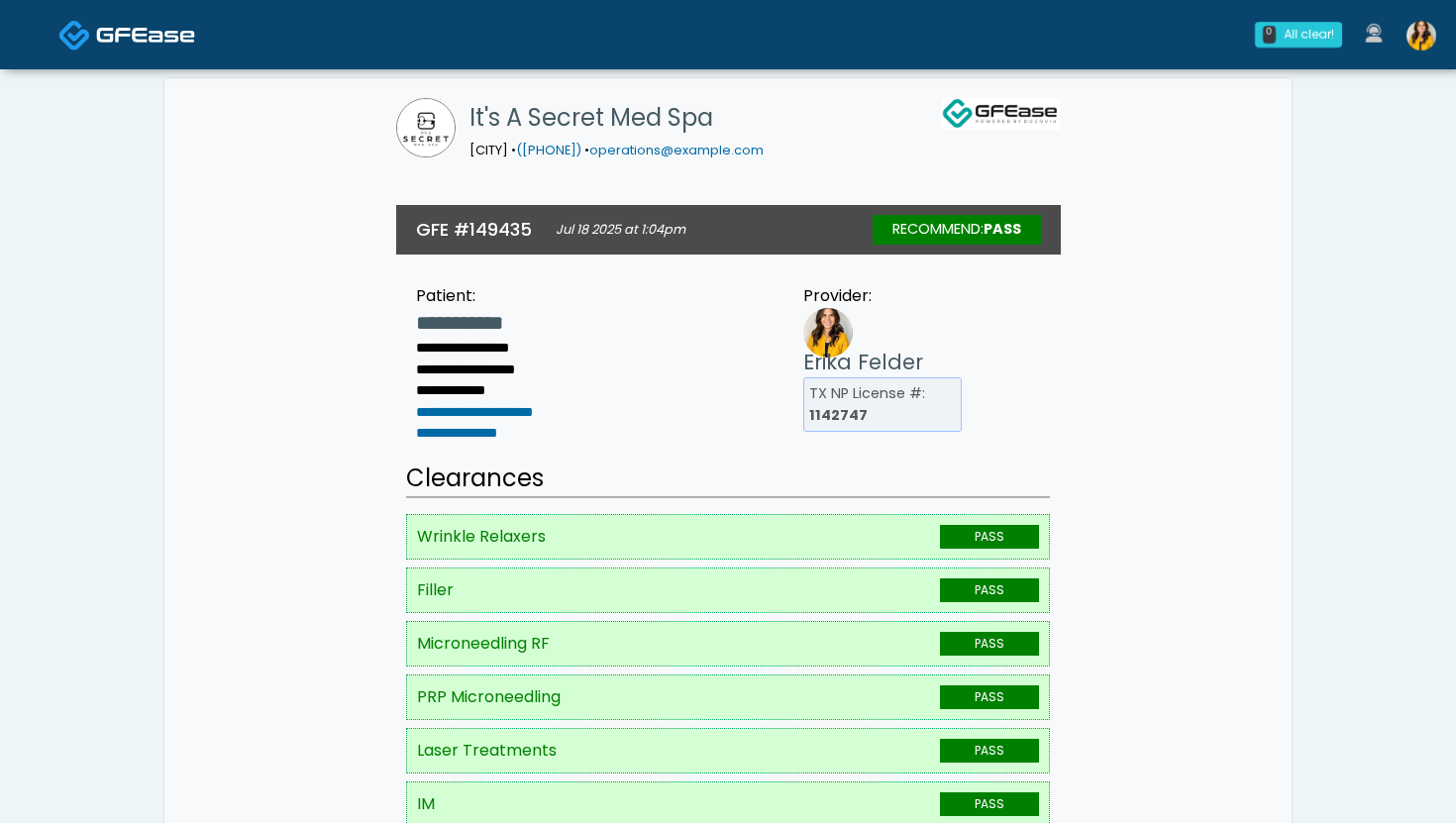 click on "**********" at bounding box center [728, 358] 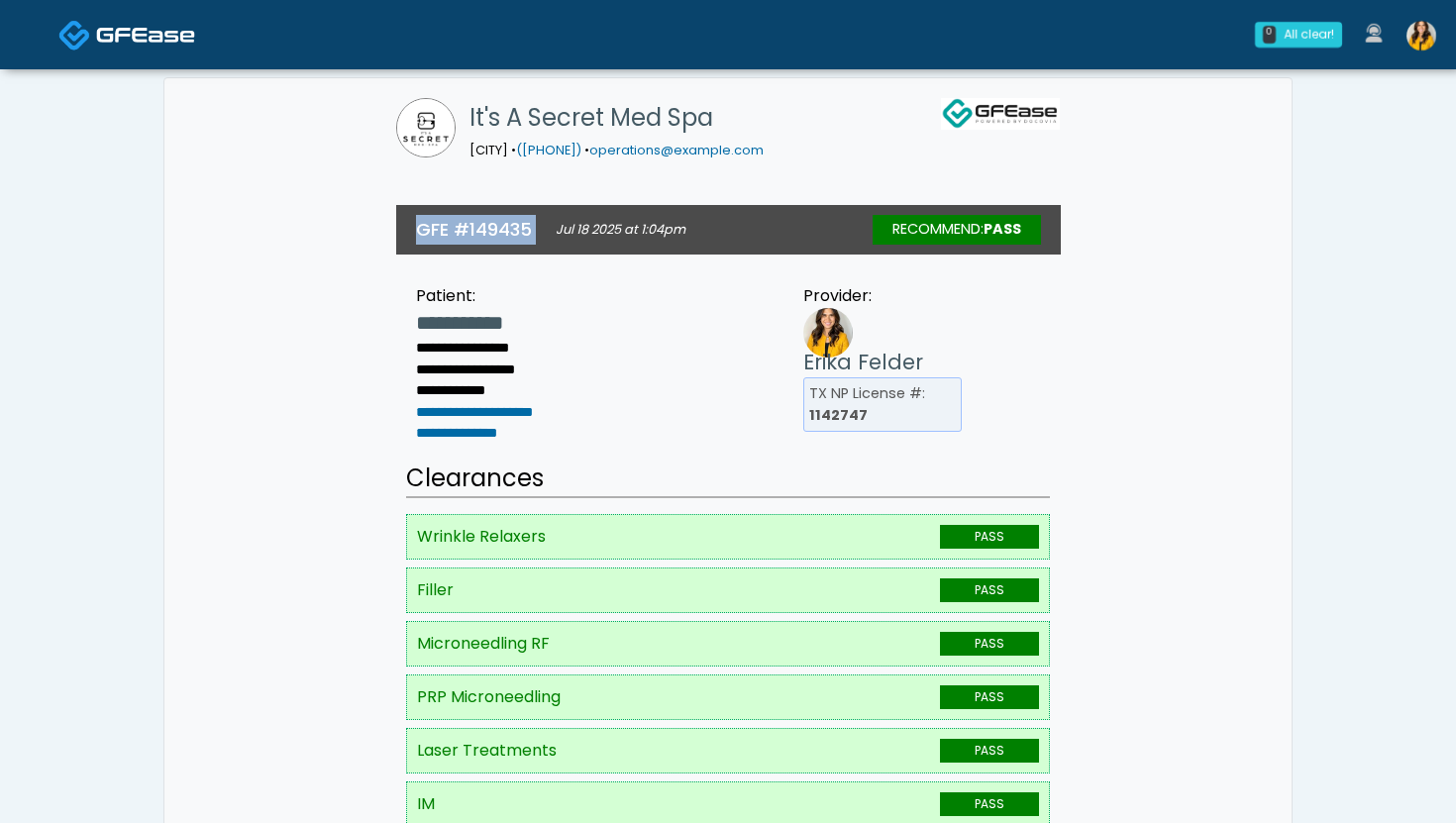 drag, startPoint x: 537, startPoint y: 227, endPoint x: 414, endPoint y: 227, distance: 123 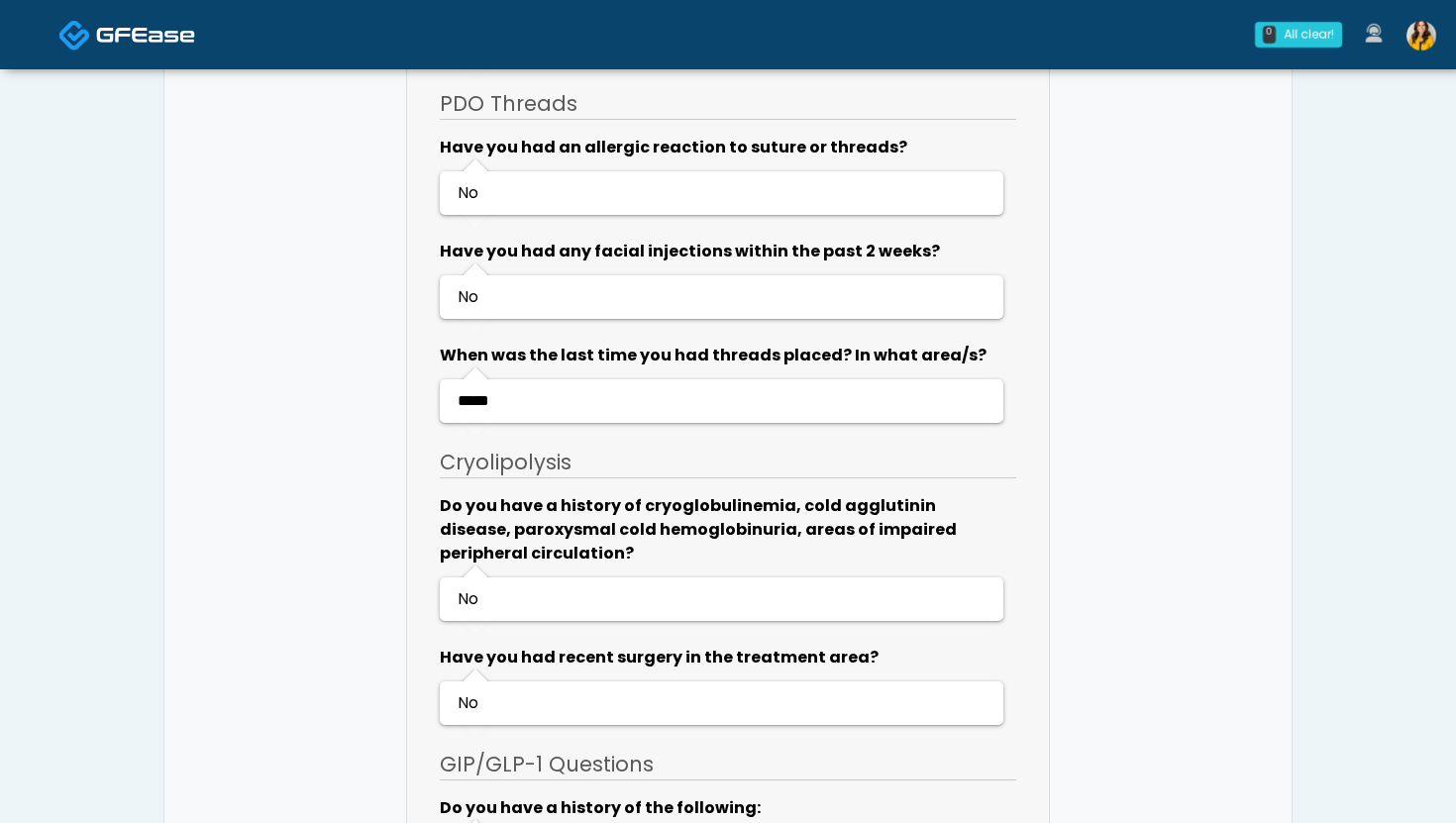 scroll, scrollTop: 5154, scrollLeft: 0, axis: vertical 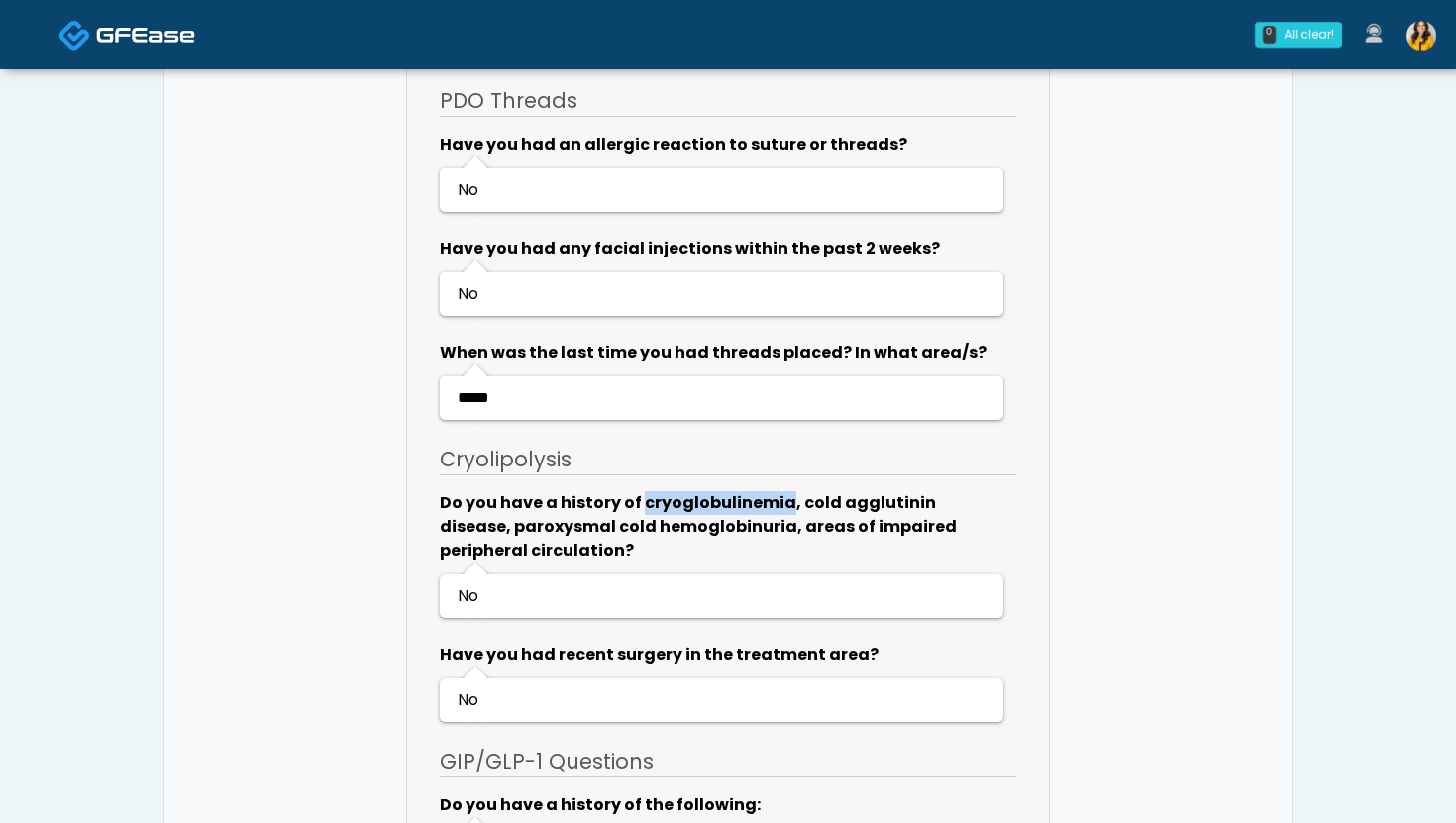 drag, startPoint x: 783, startPoint y: 502, endPoint x: 637, endPoint y: 504, distance: 146.0137 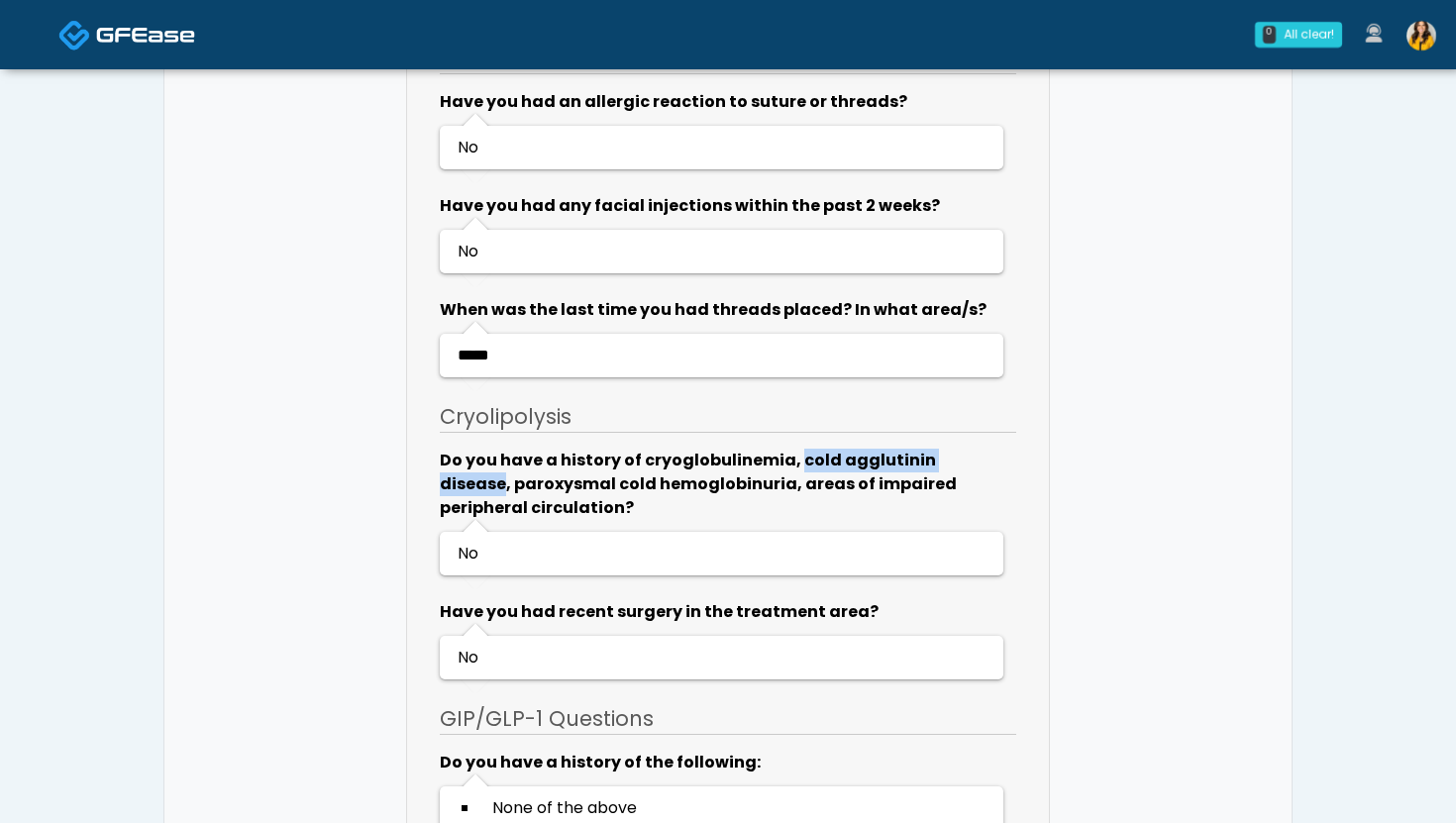 drag, startPoint x: 981, startPoint y: 460, endPoint x: 795, endPoint y: 456, distance: 186.04301 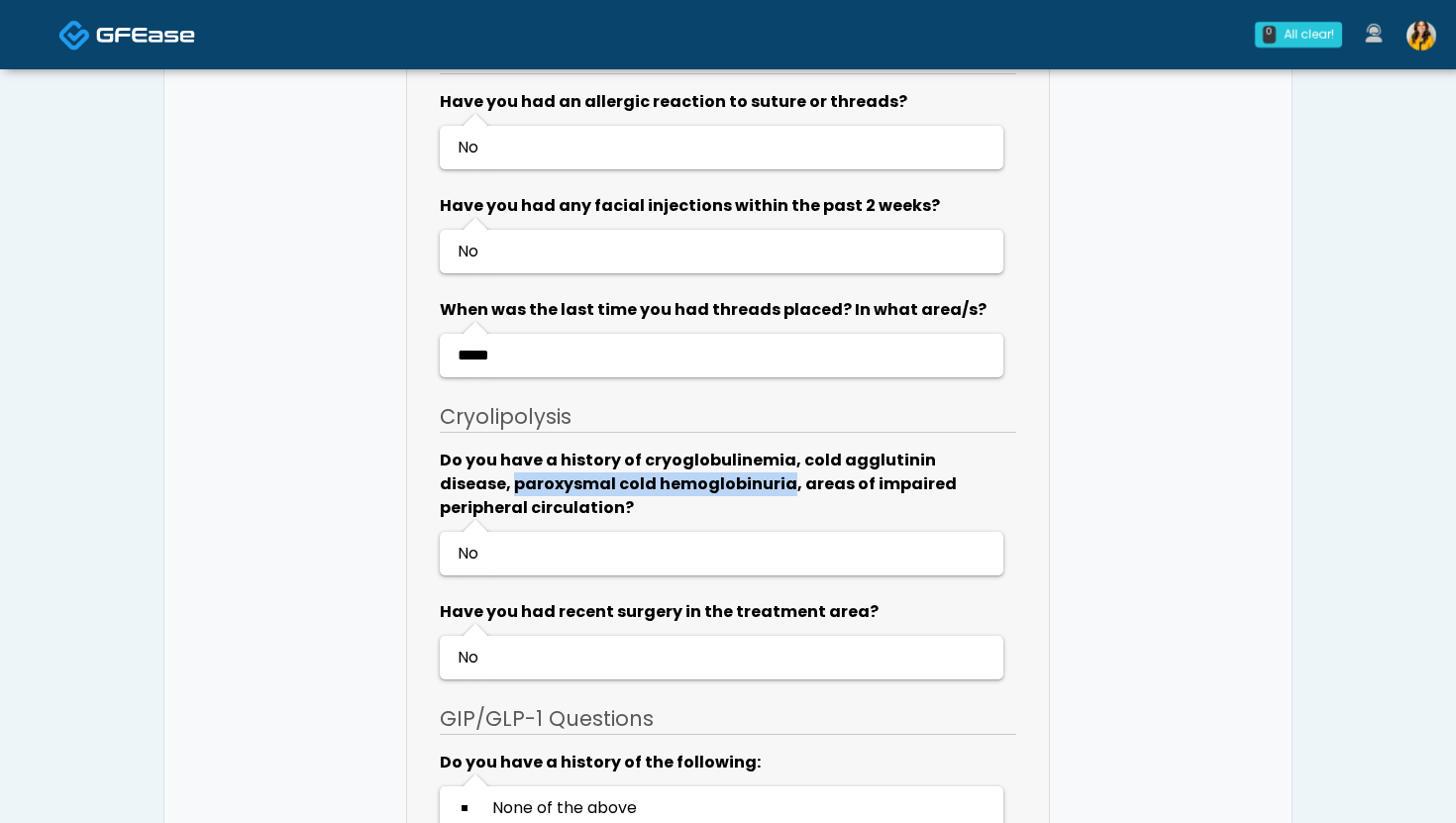drag, startPoint x: 713, startPoint y: 482, endPoint x: 436, endPoint y: 484, distance: 277.00722 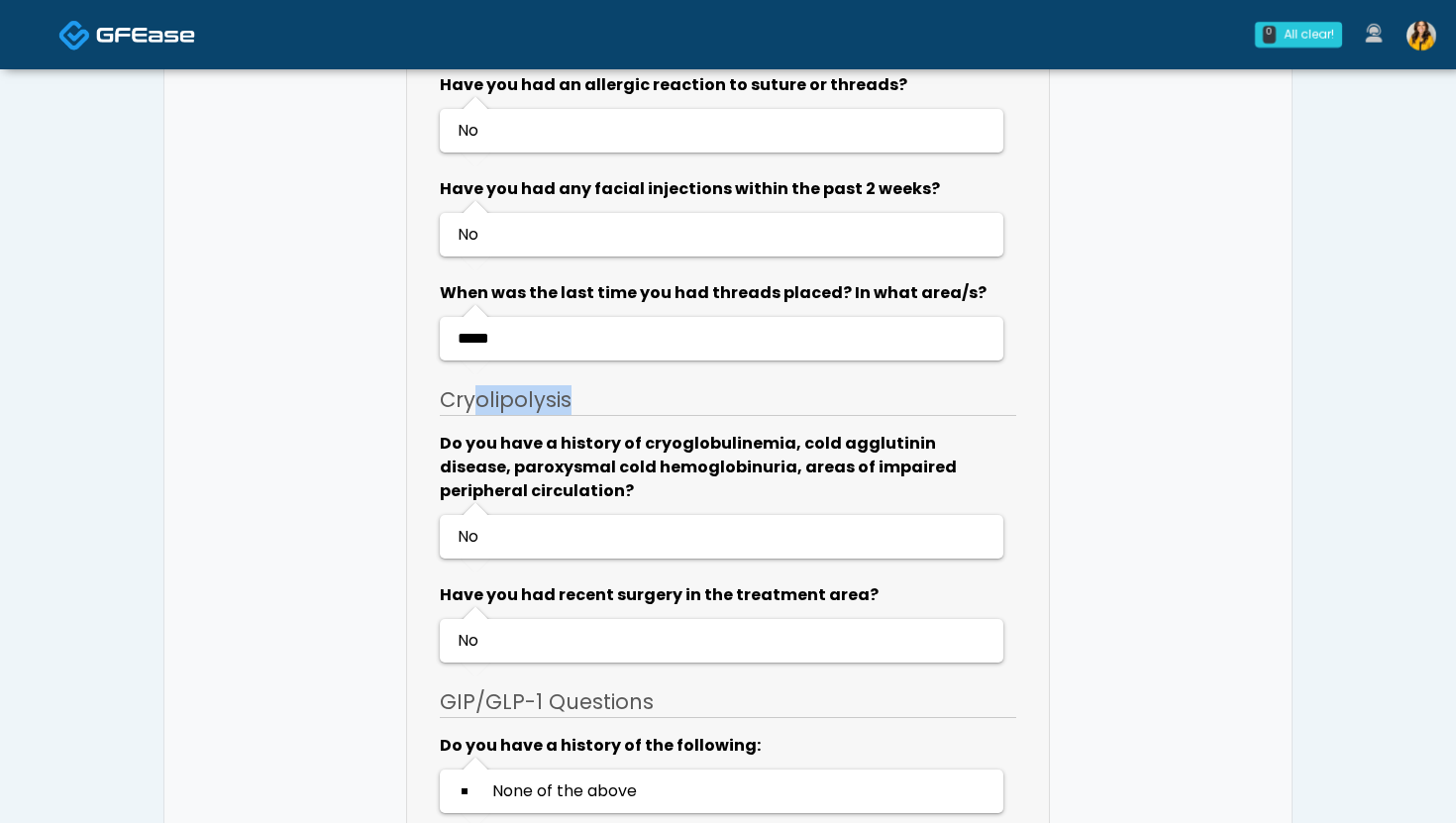 drag, startPoint x: 576, startPoint y: 402, endPoint x: 477, endPoint y: 400, distance: 99.02 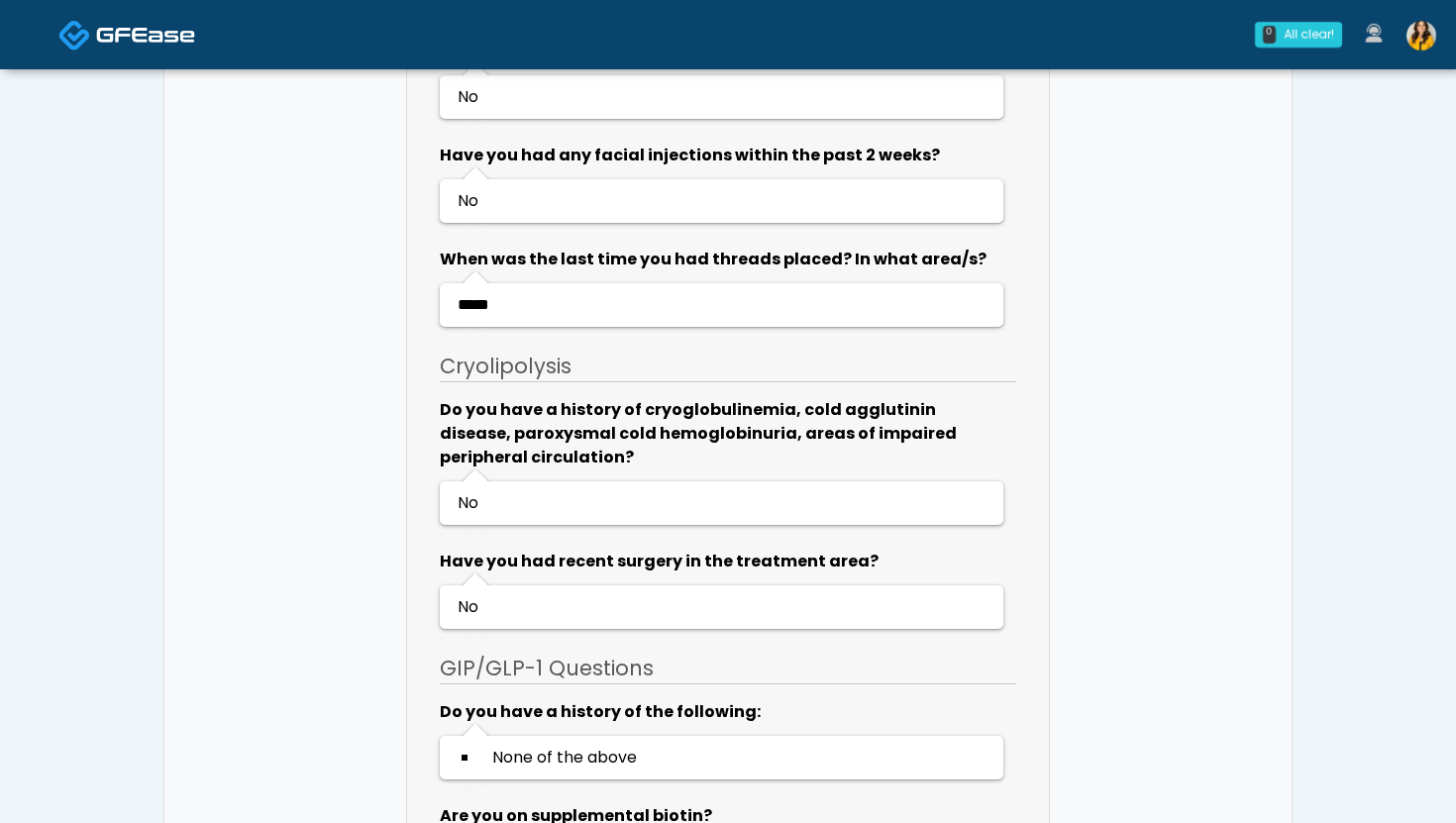 scroll, scrollTop: 5282, scrollLeft: 0, axis: vertical 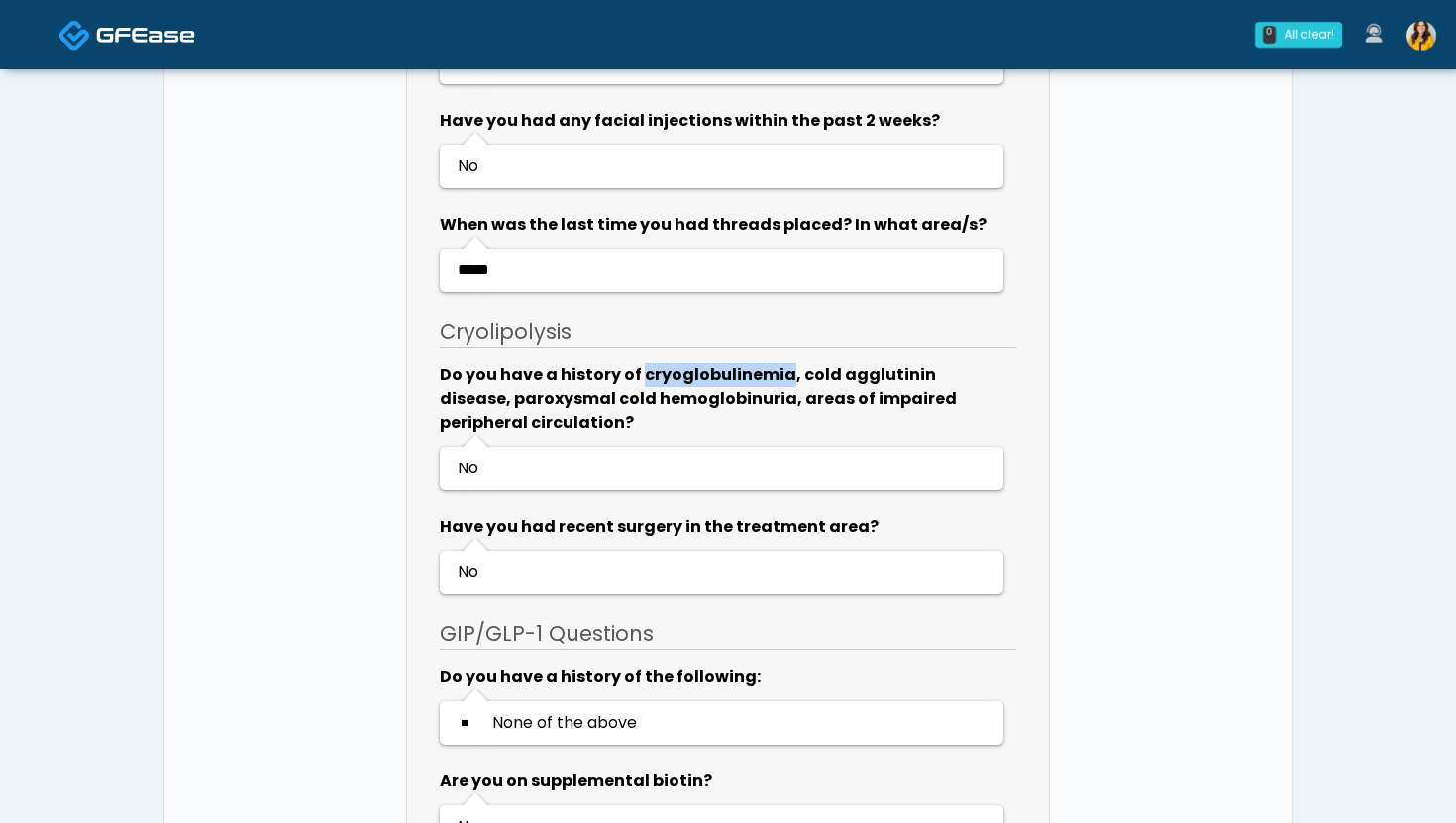 drag, startPoint x: 783, startPoint y: 377, endPoint x: 640, endPoint y: 374, distance: 143.03147 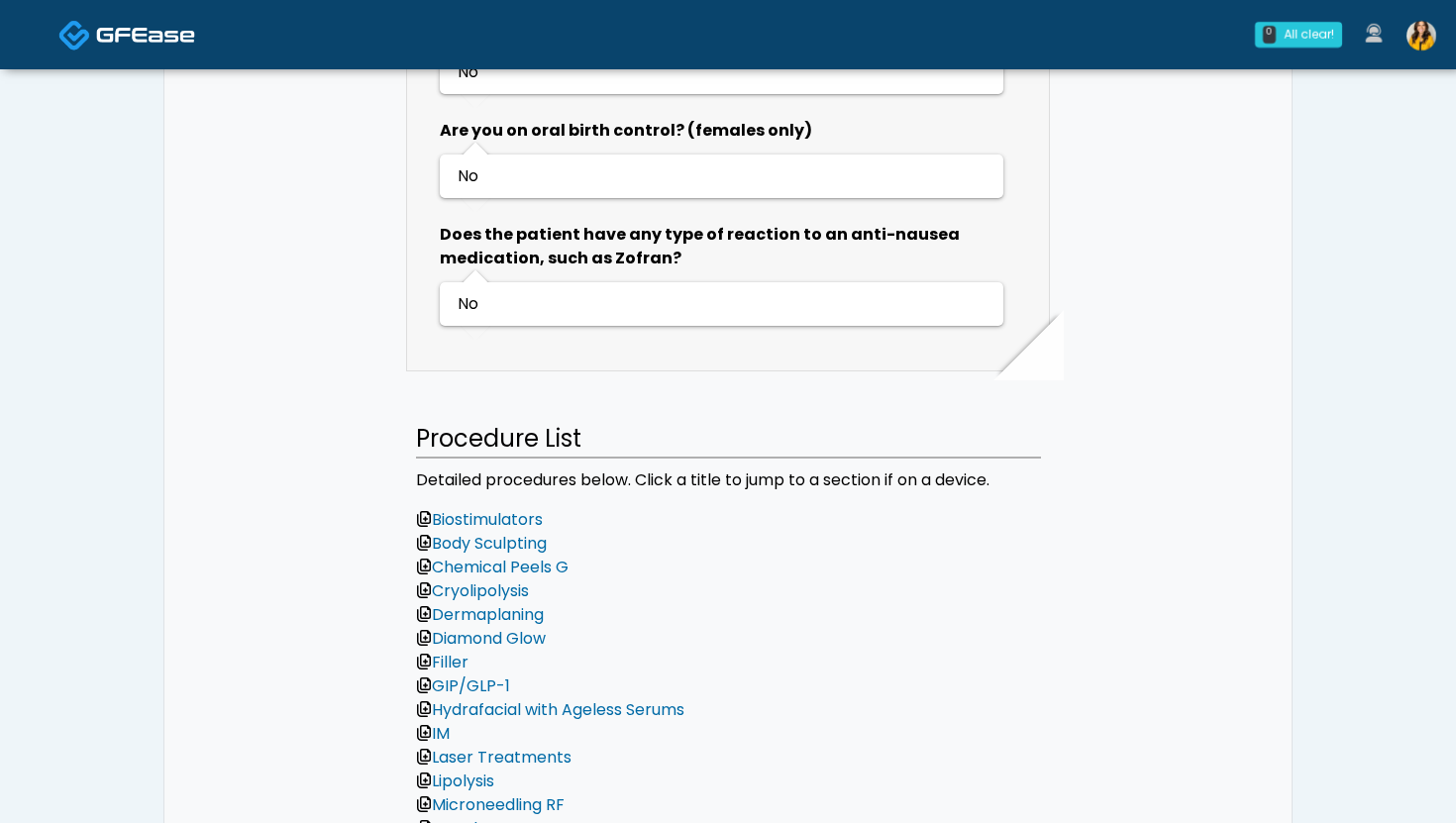 scroll, scrollTop: 6486, scrollLeft: 0, axis: vertical 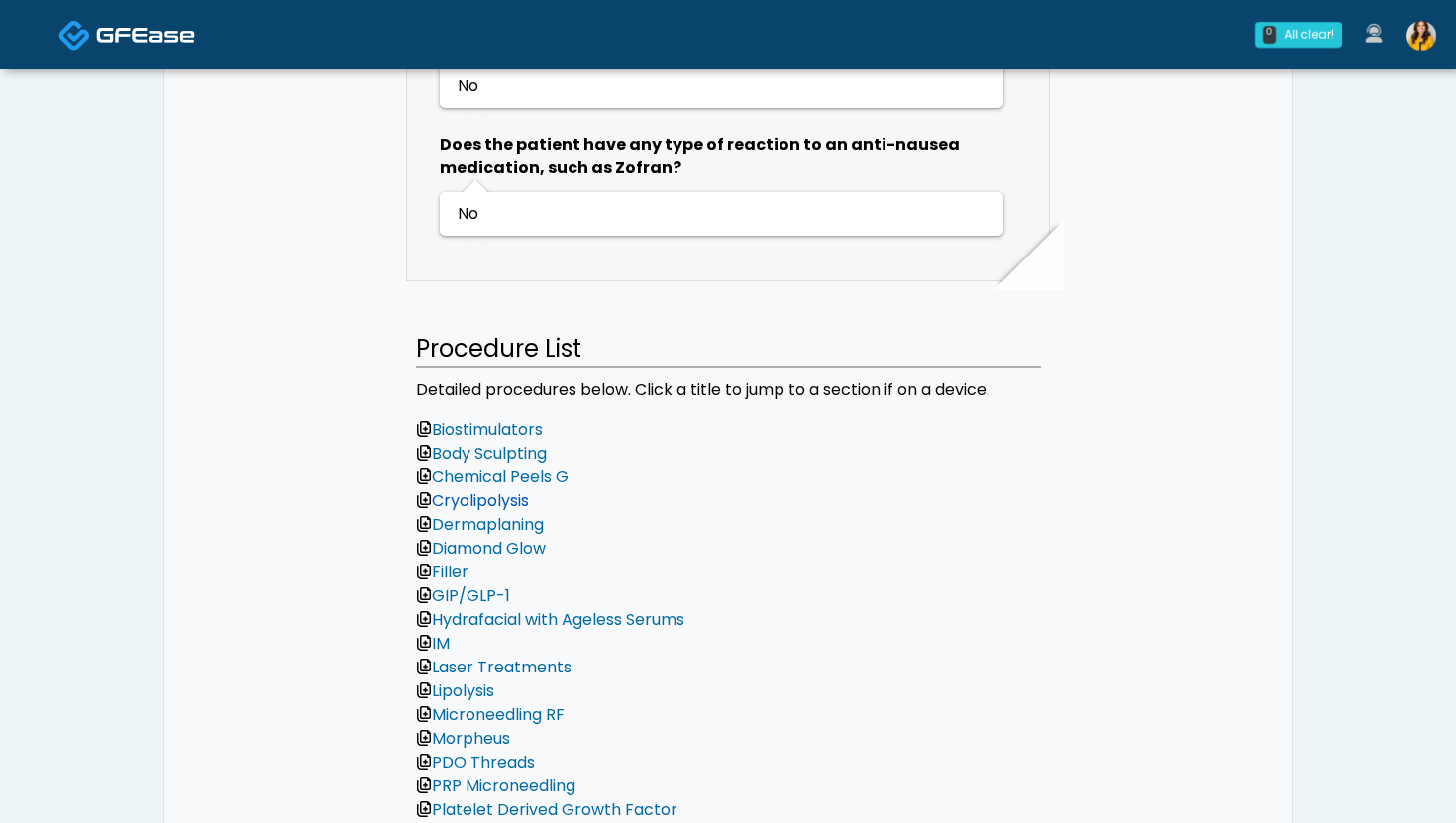 click on "Cryolipolysis" at bounding box center (472, 500) 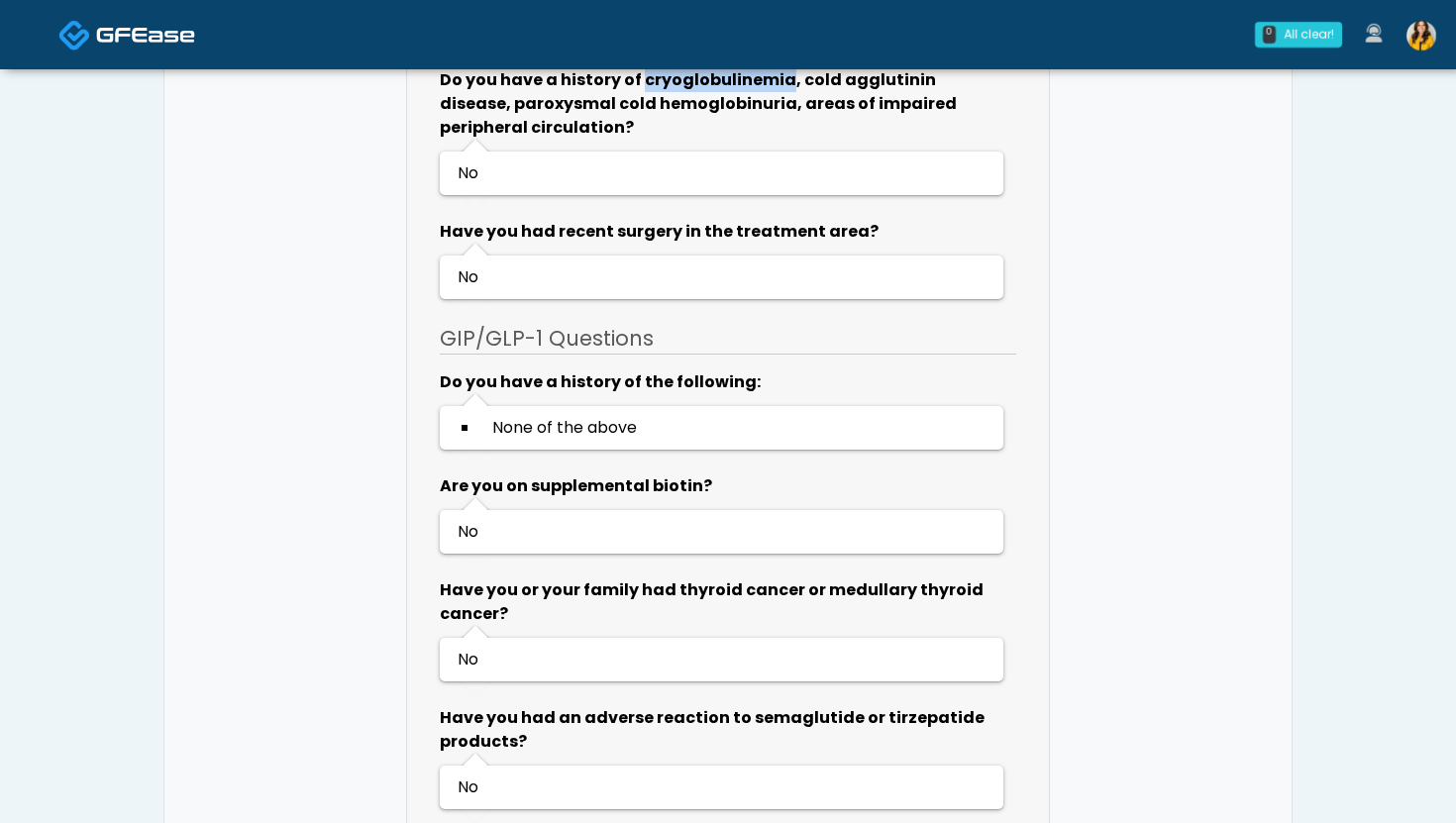 scroll, scrollTop: 5548, scrollLeft: 0, axis: vertical 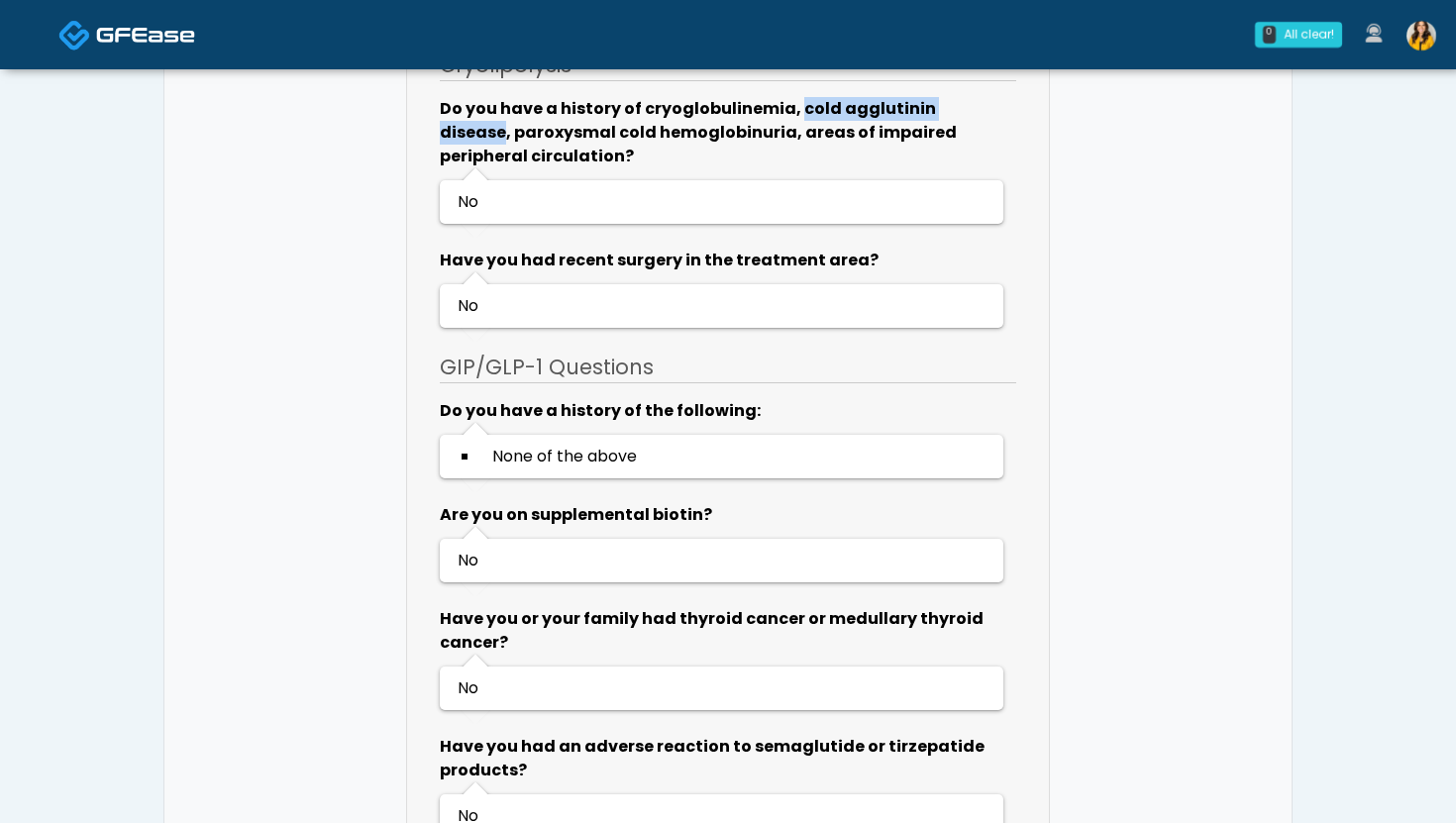 drag, startPoint x: 981, startPoint y: 108, endPoint x: 792, endPoint y: 106, distance: 189.01058 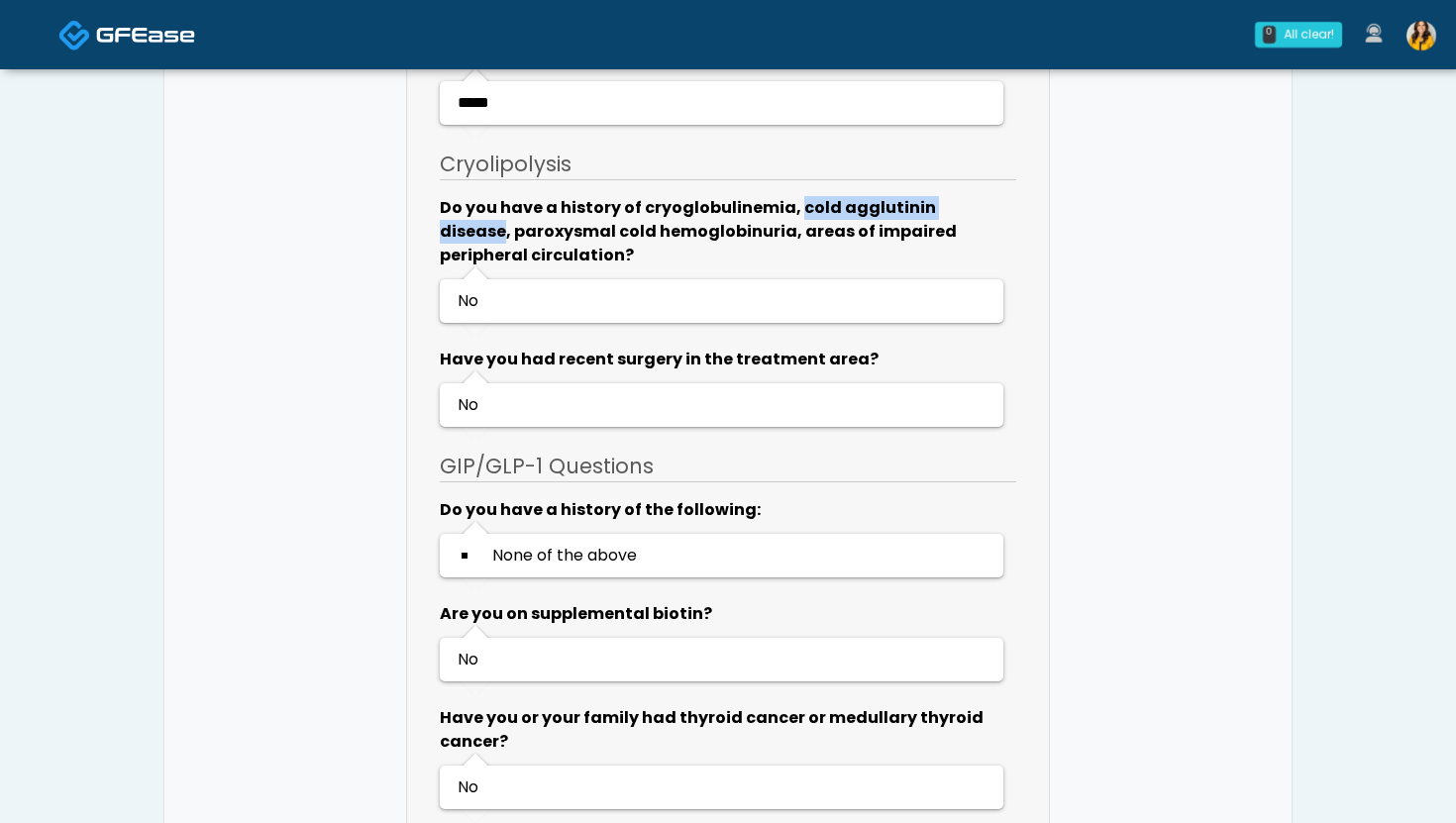 scroll, scrollTop: 5461, scrollLeft: 0, axis: vertical 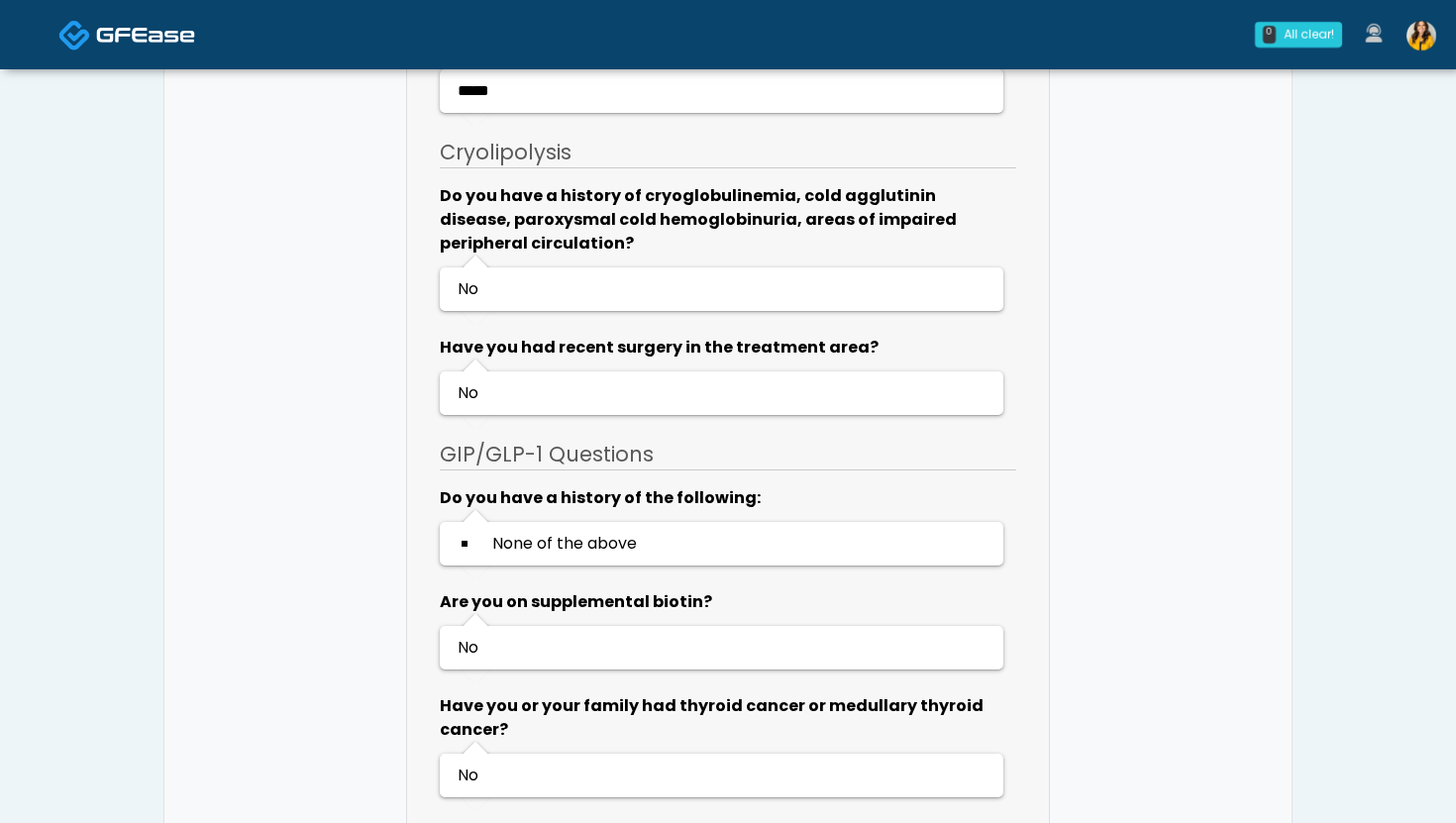 click on "No" at bounding box center (728, 258) 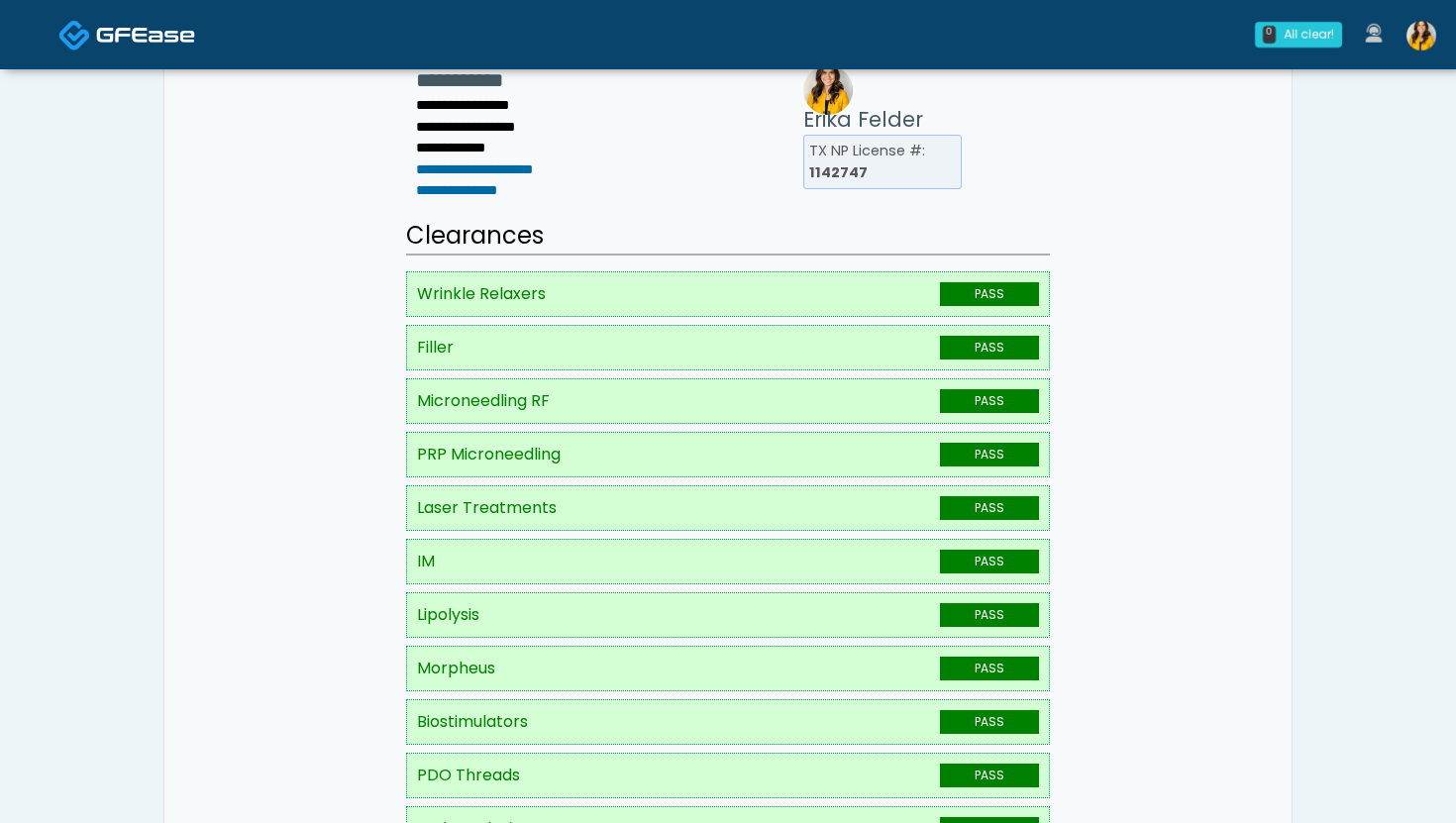 scroll, scrollTop: 236, scrollLeft: 0, axis: vertical 